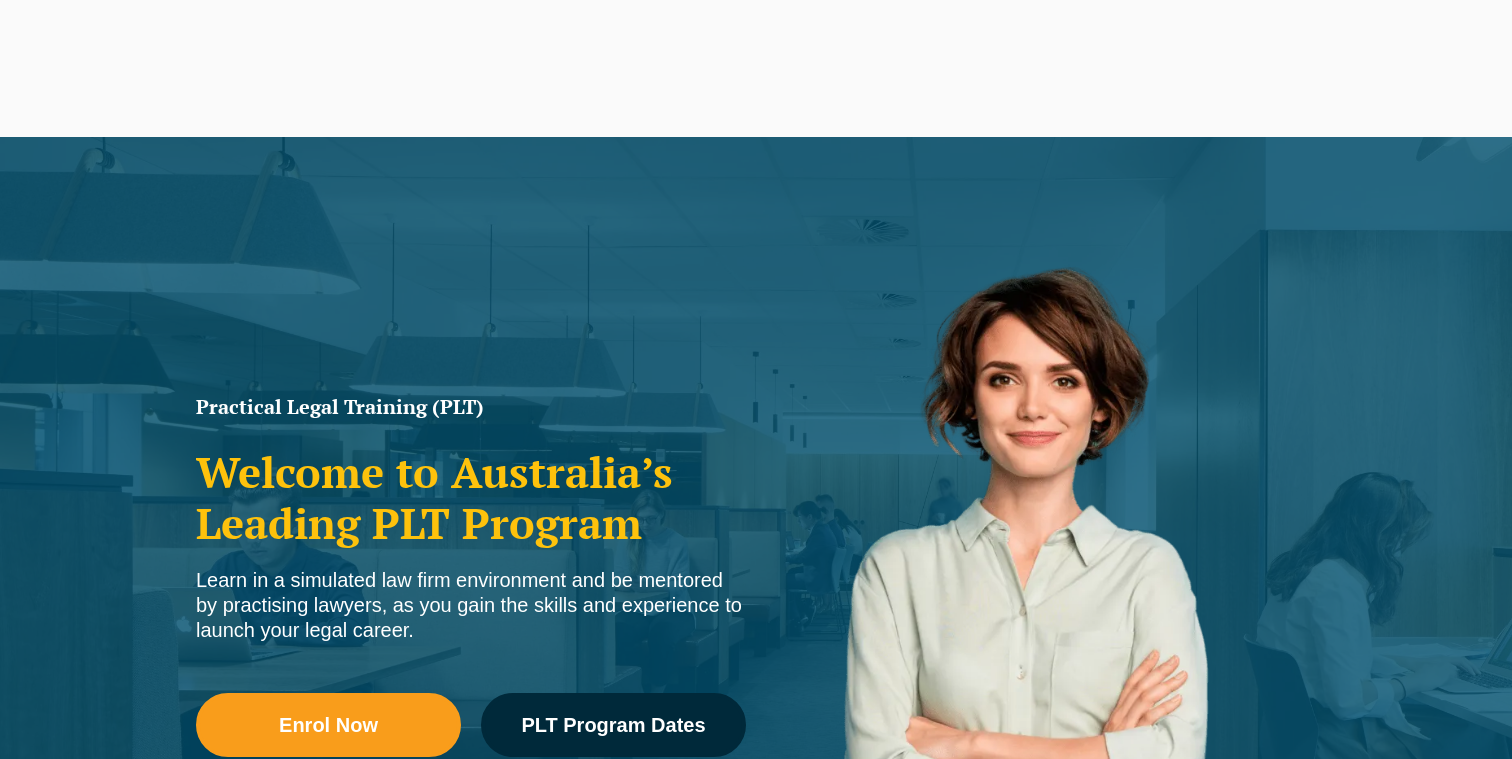 scroll, scrollTop: 622, scrollLeft: 0, axis: vertical 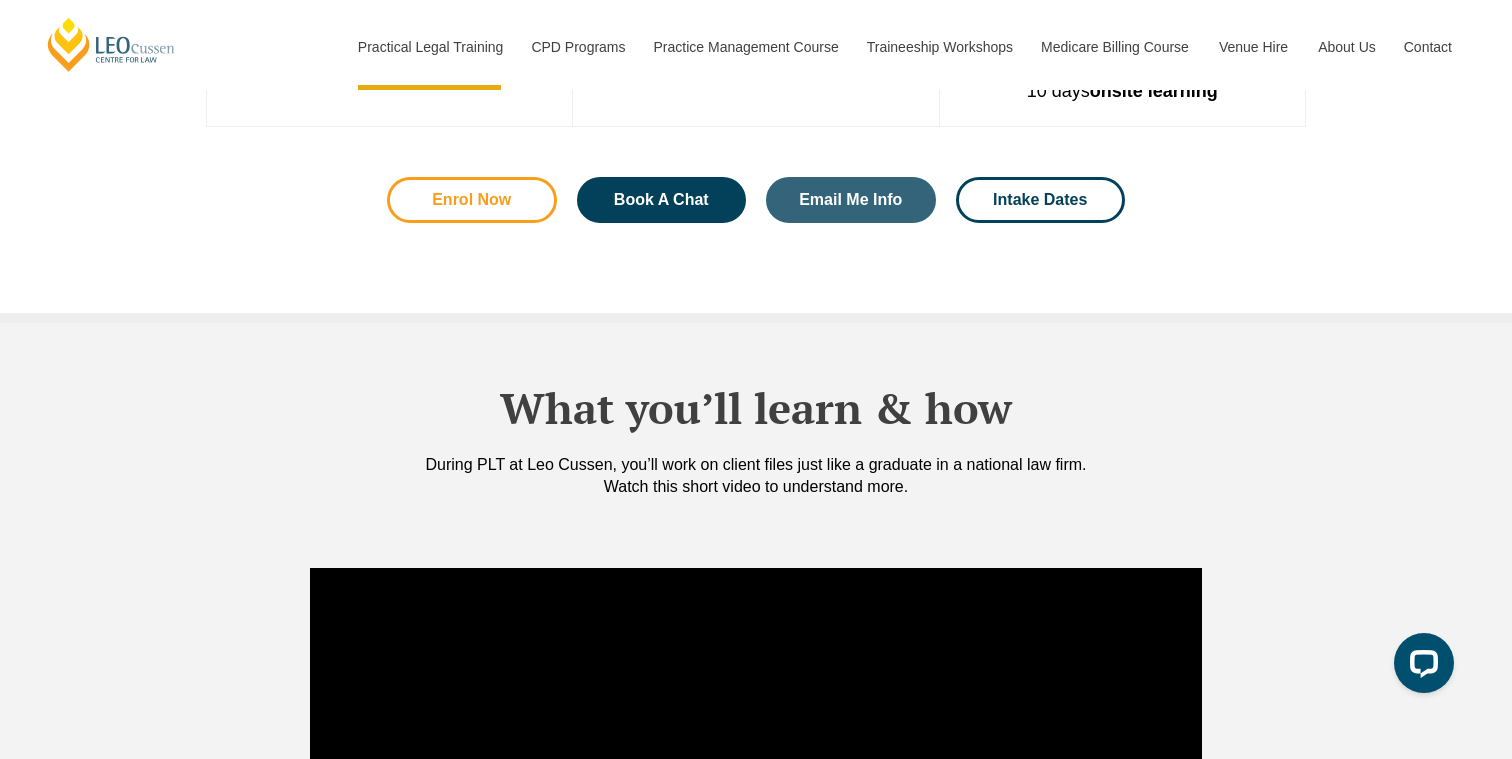 click on "Enrol Now" at bounding box center [471, 200] 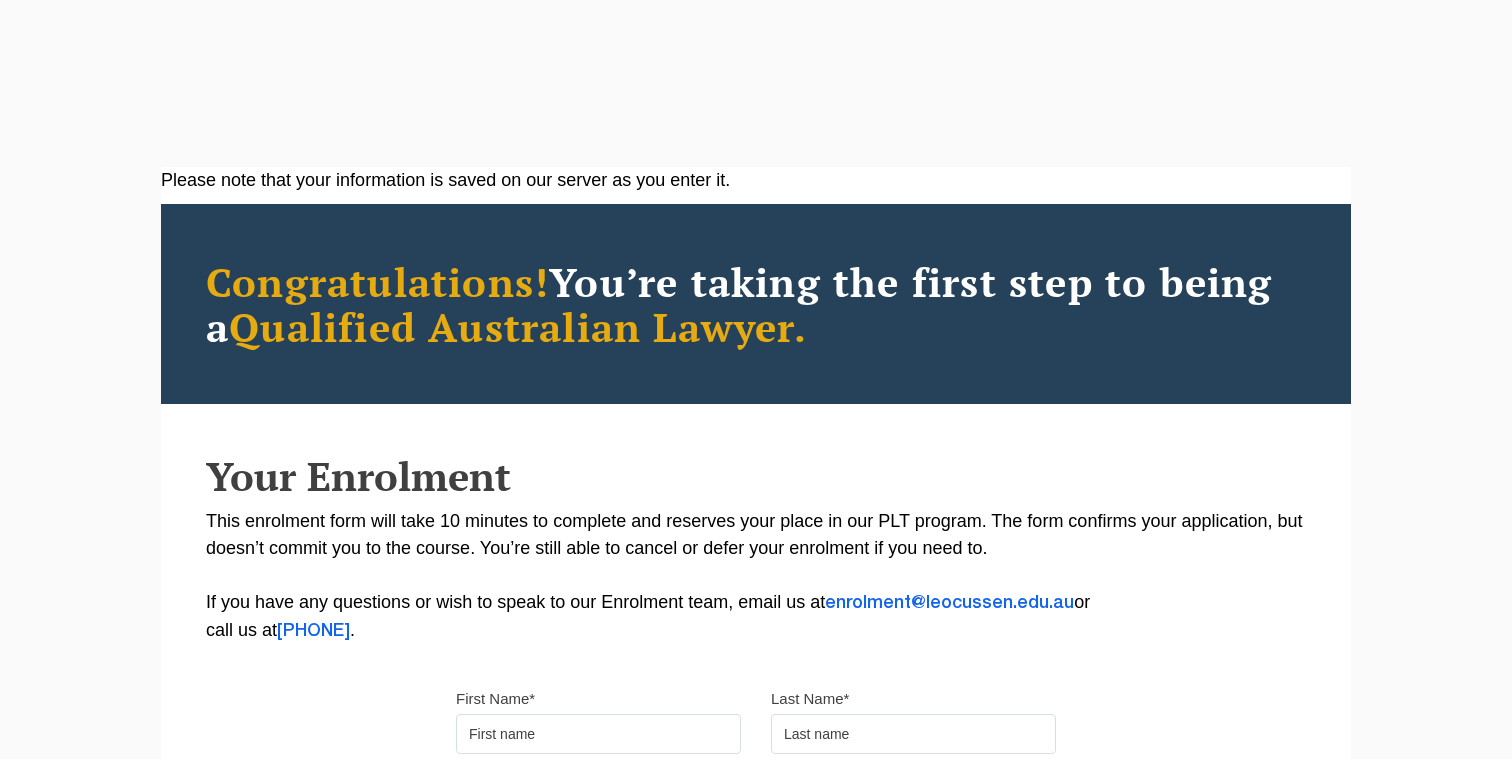 scroll, scrollTop: 0, scrollLeft: 0, axis: both 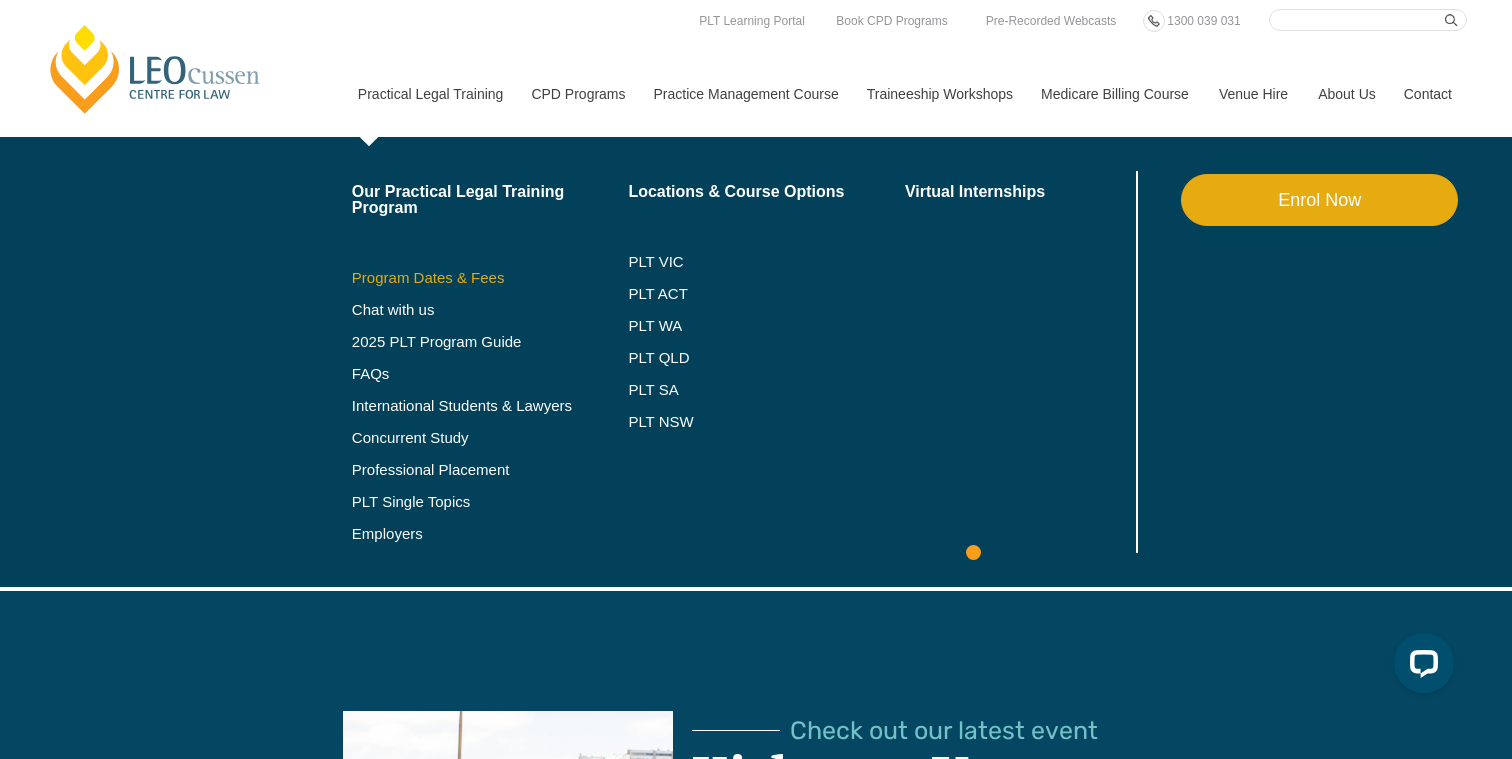 click on "Program Dates & Fees" at bounding box center [490, 278] 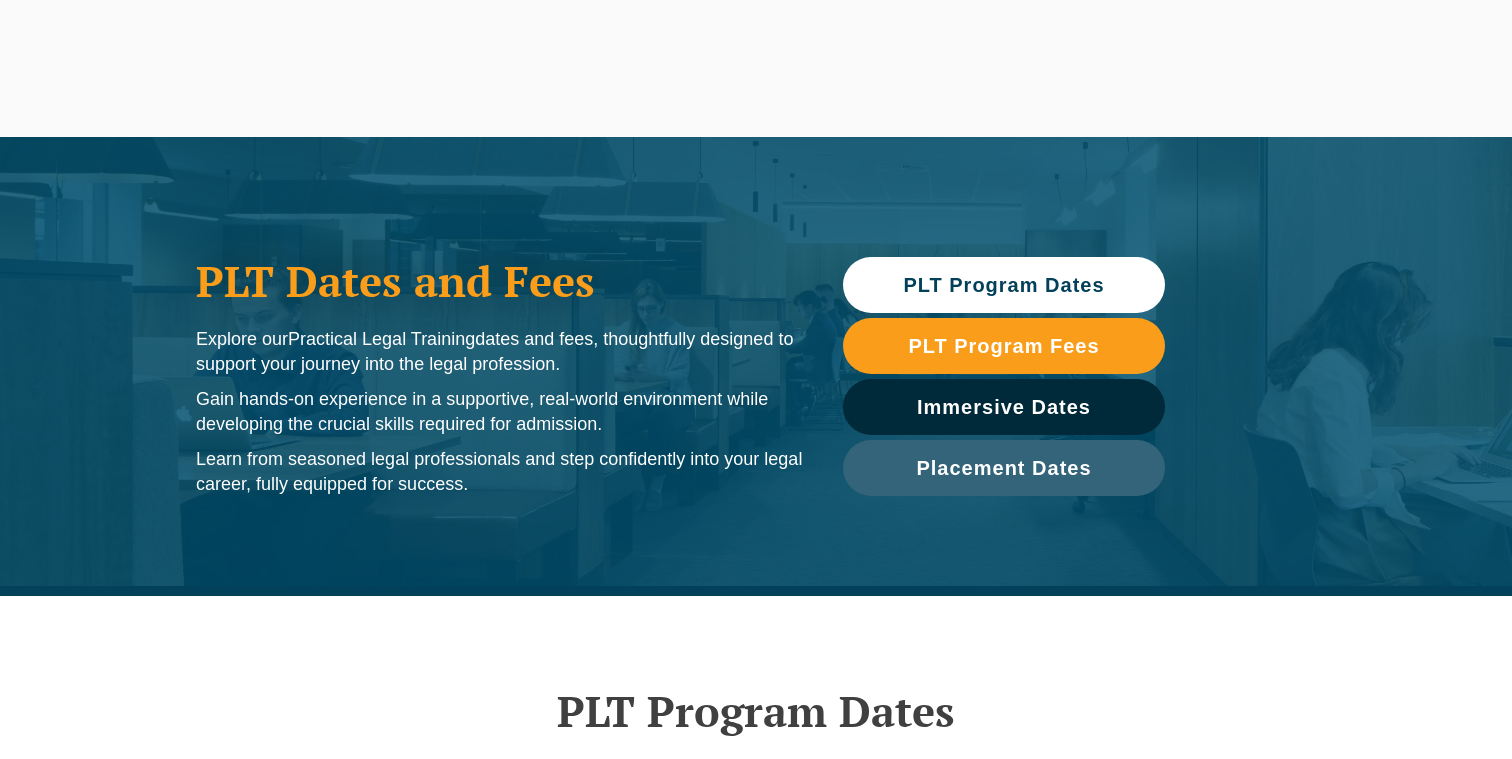 scroll, scrollTop: 0, scrollLeft: 0, axis: both 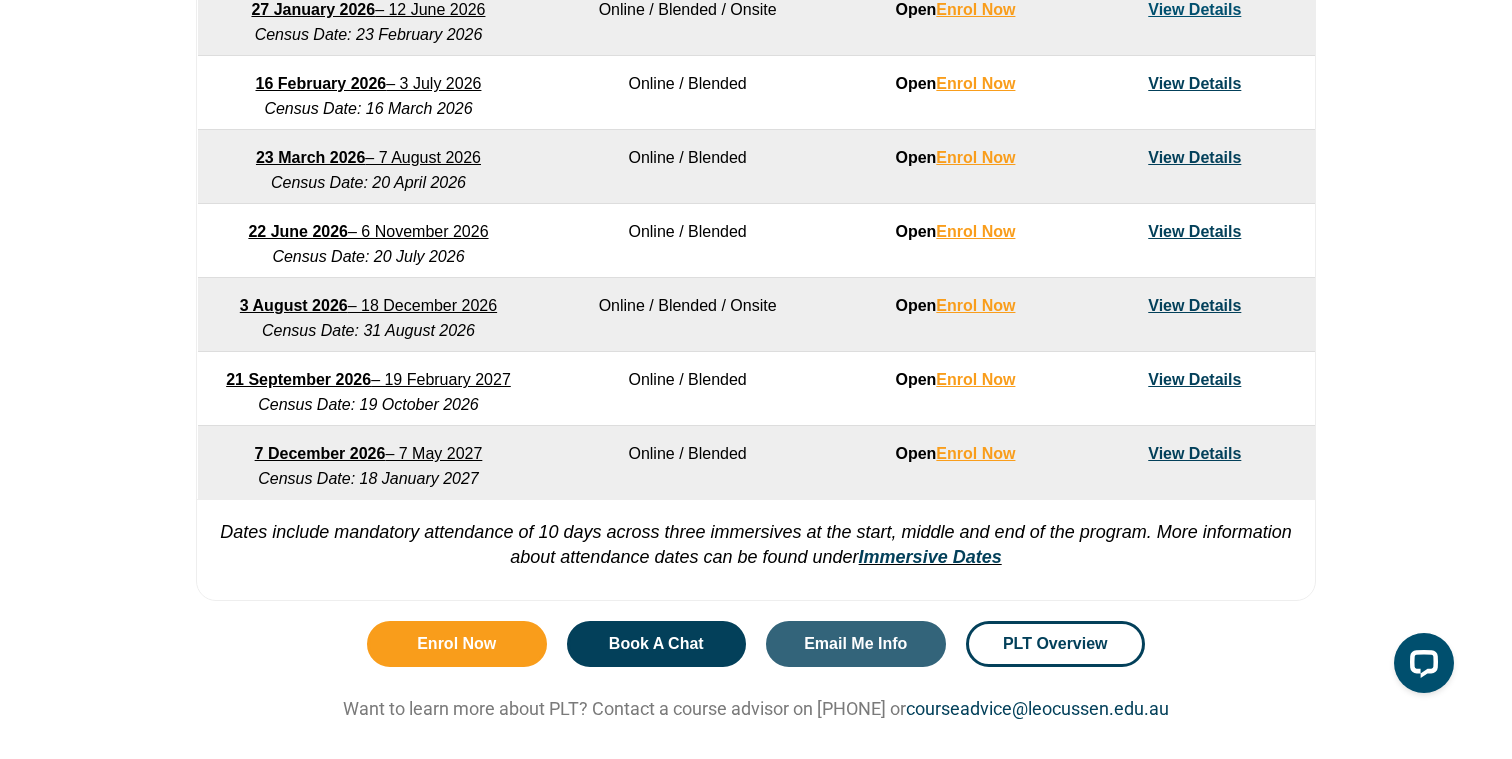 click on "View Details" at bounding box center (1194, 305) 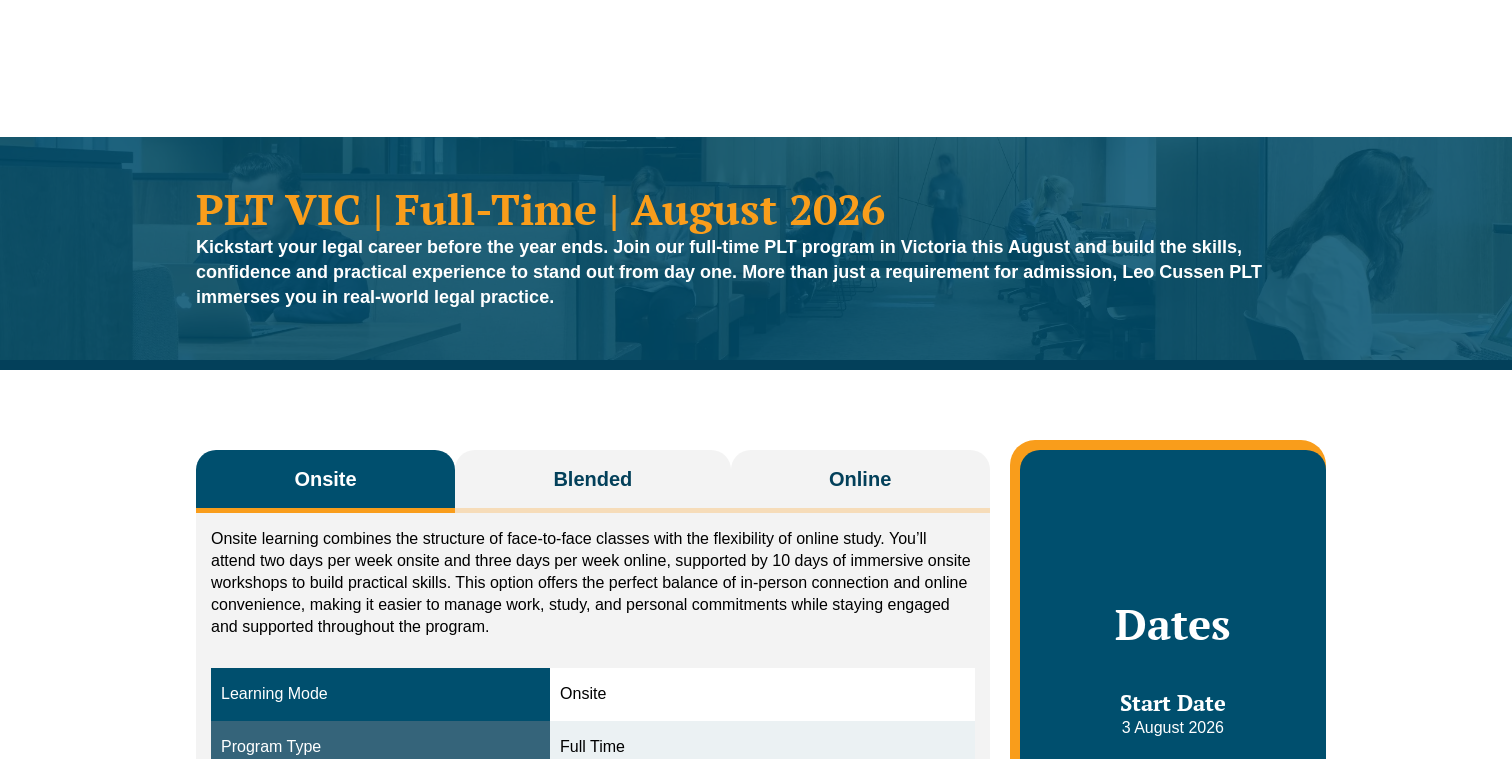 scroll, scrollTop: 0, scrollLeft: 0, axis: both 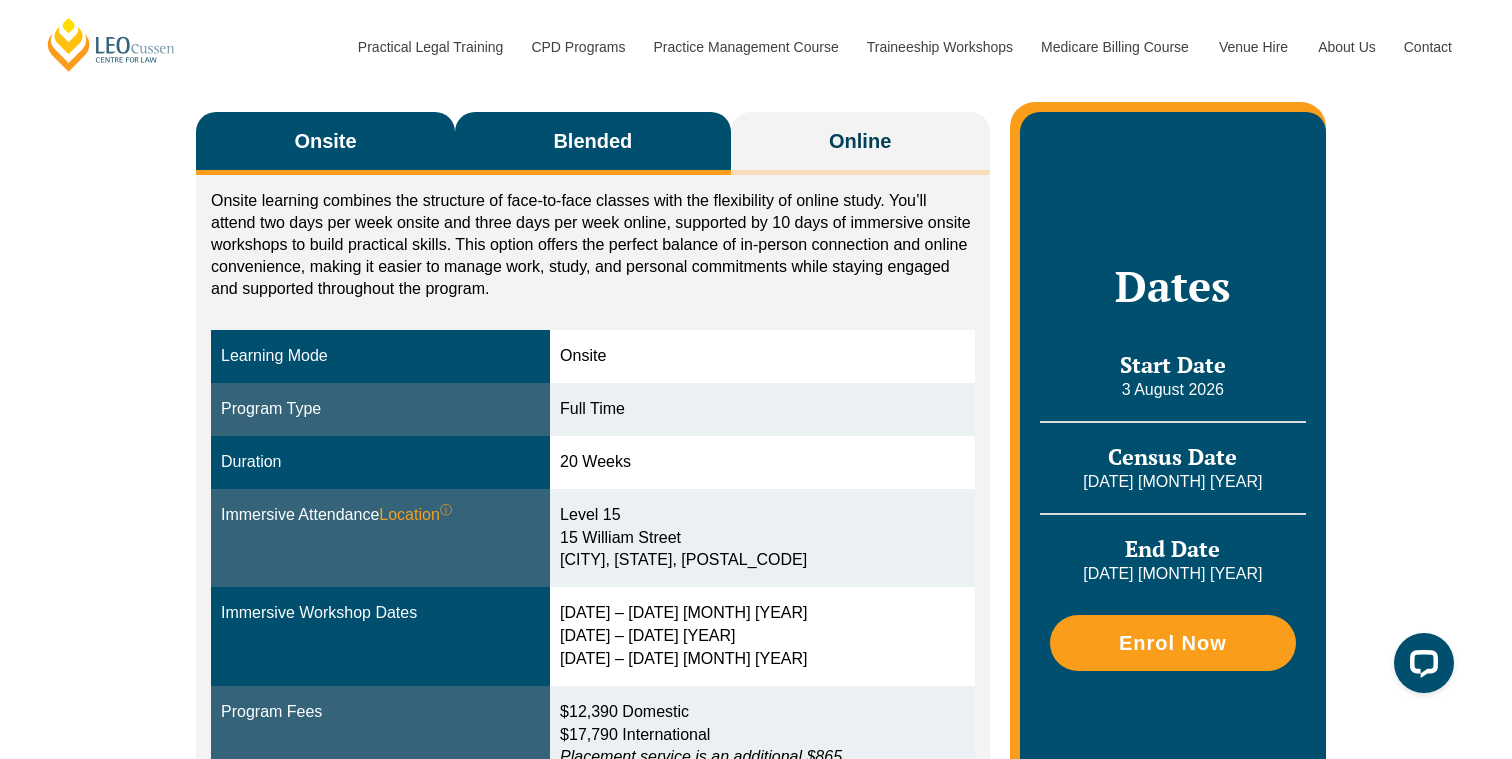 click on "Blended" at bounding box center (592, 141) 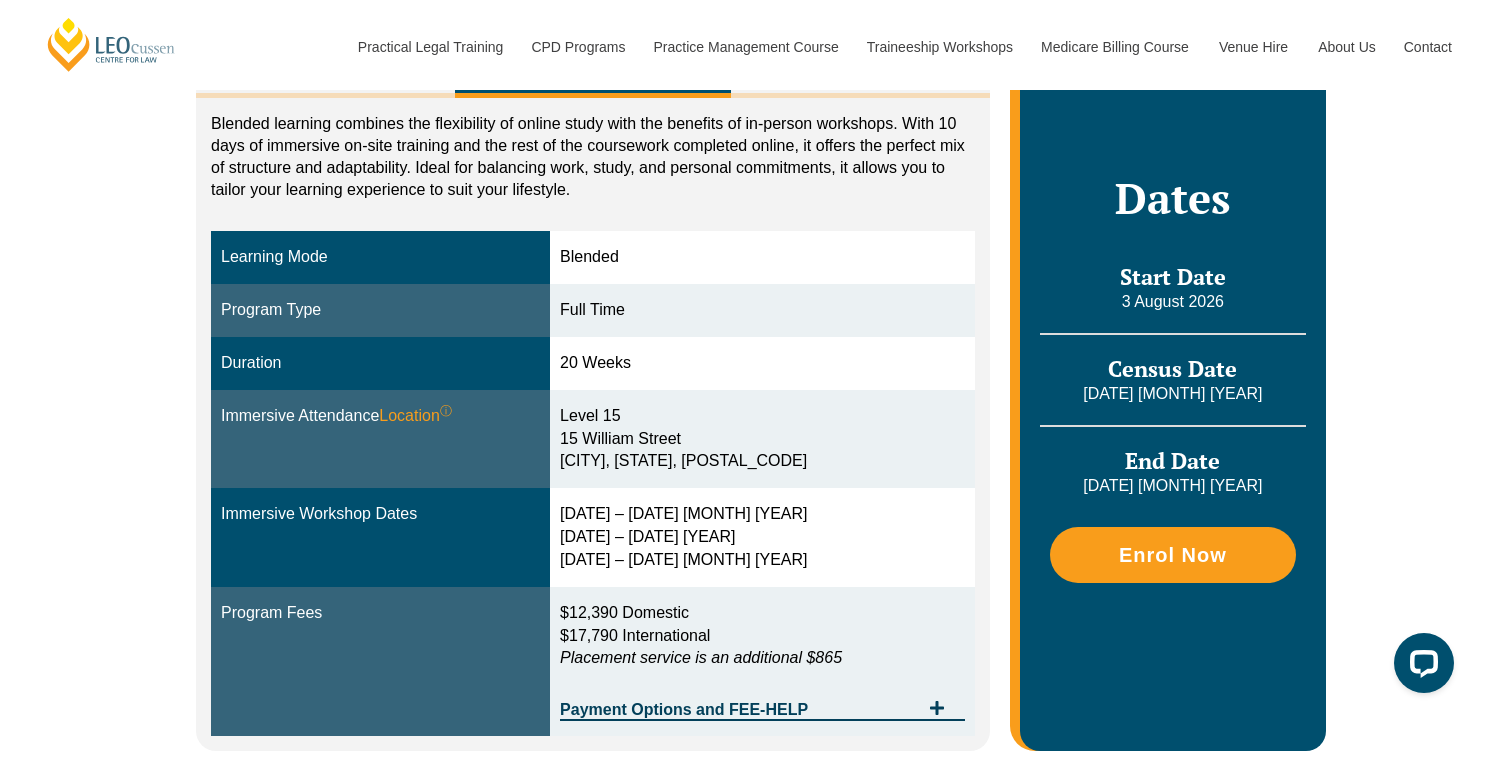 scroll, scrollTop: 411, scrollLeft: 0, axis: vertical 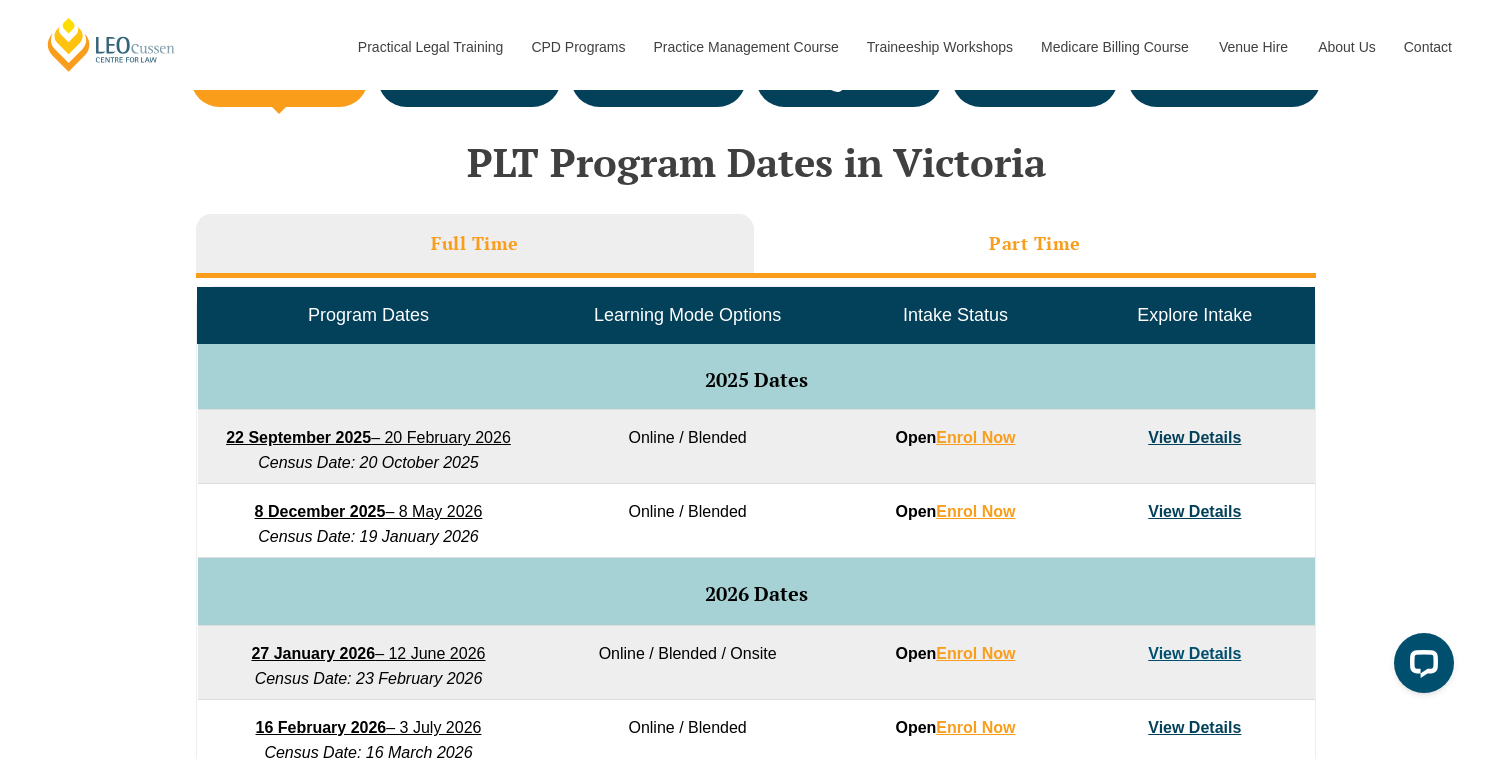 click on "Part Time" at bounding box center [1035, 246] 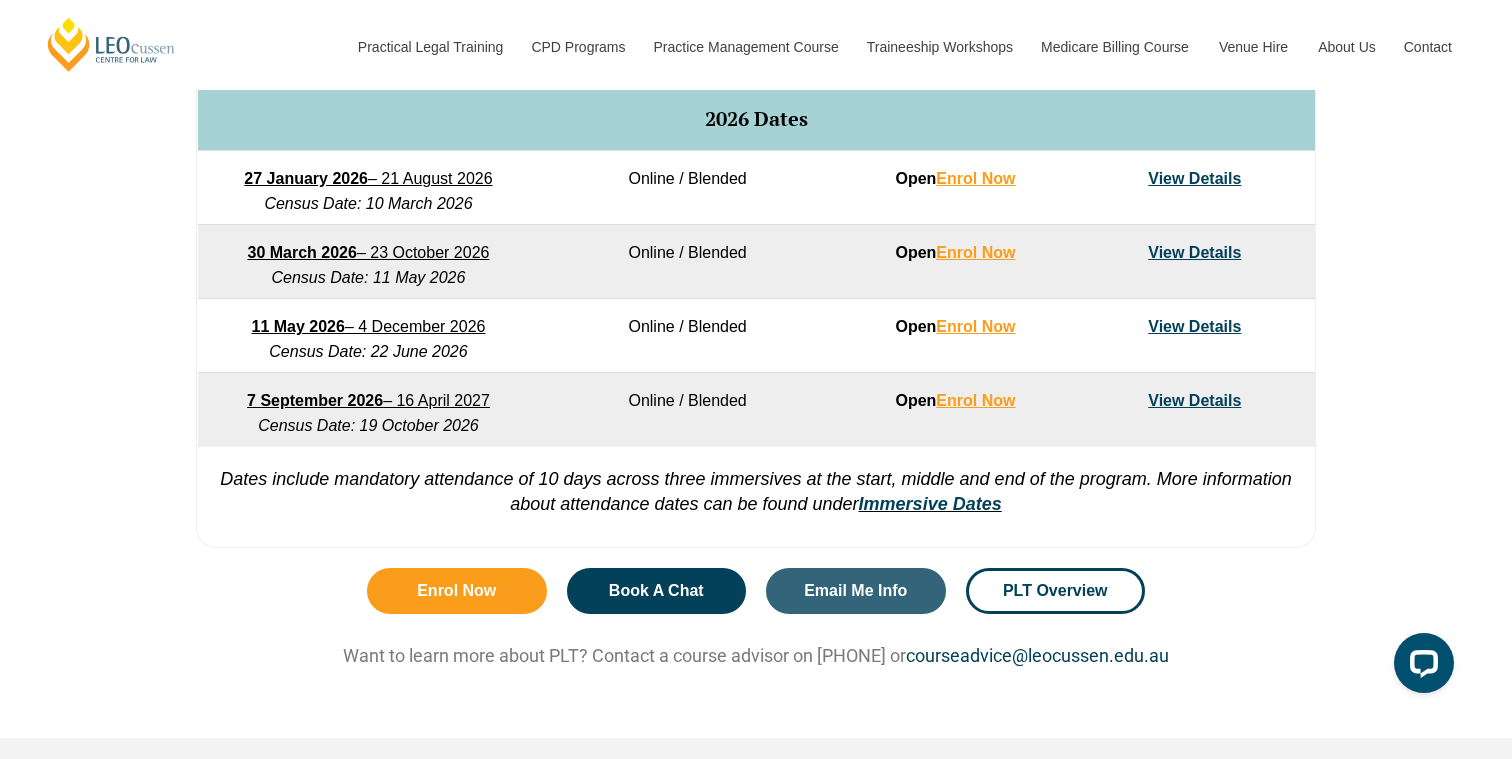 scroll, scrollTop: 1195, scrollLeft: 0, axis: vertical 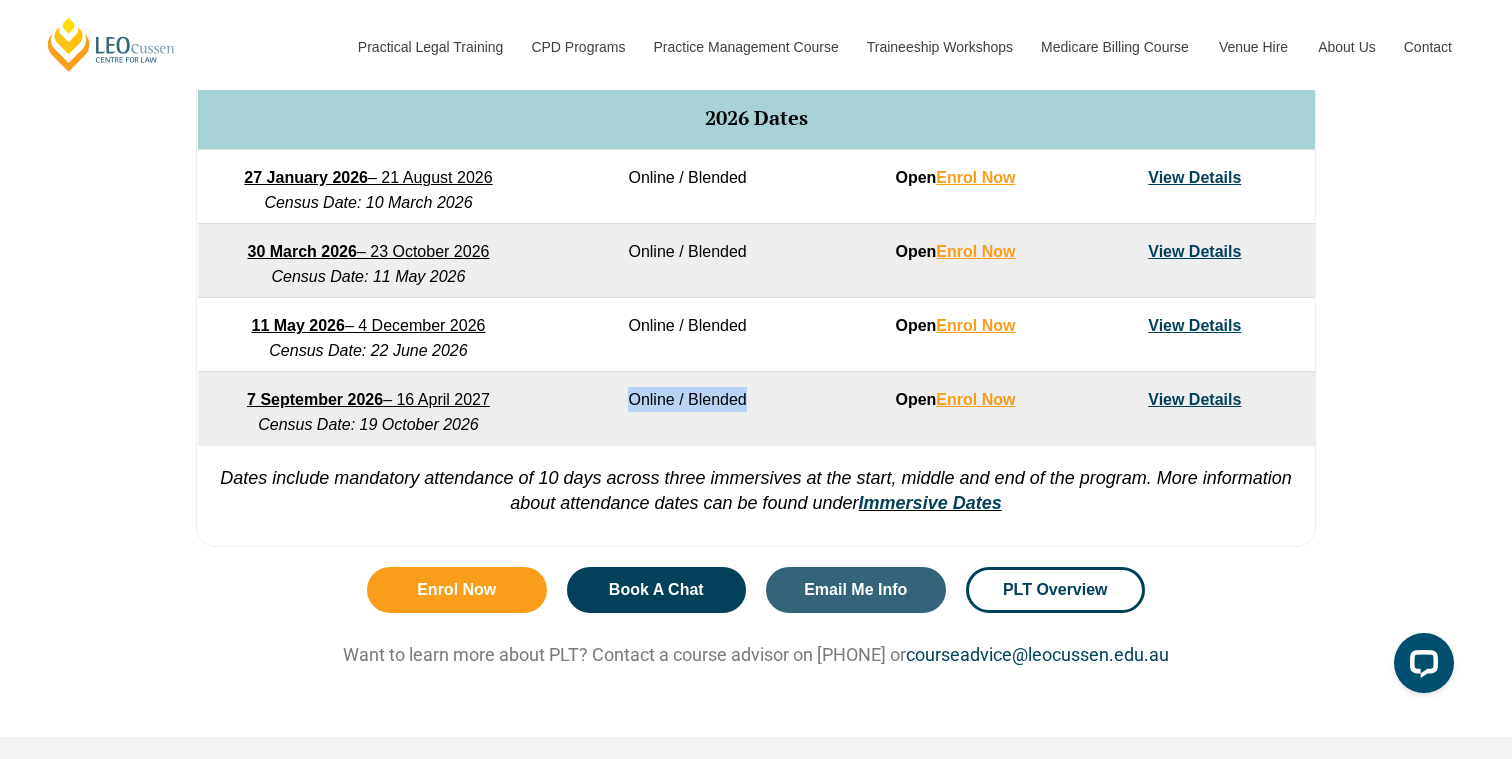 drag, startPoint x: 613, startPoint y: 398, endPoint x: 768, endPoint y: 402, distance: 155.0516 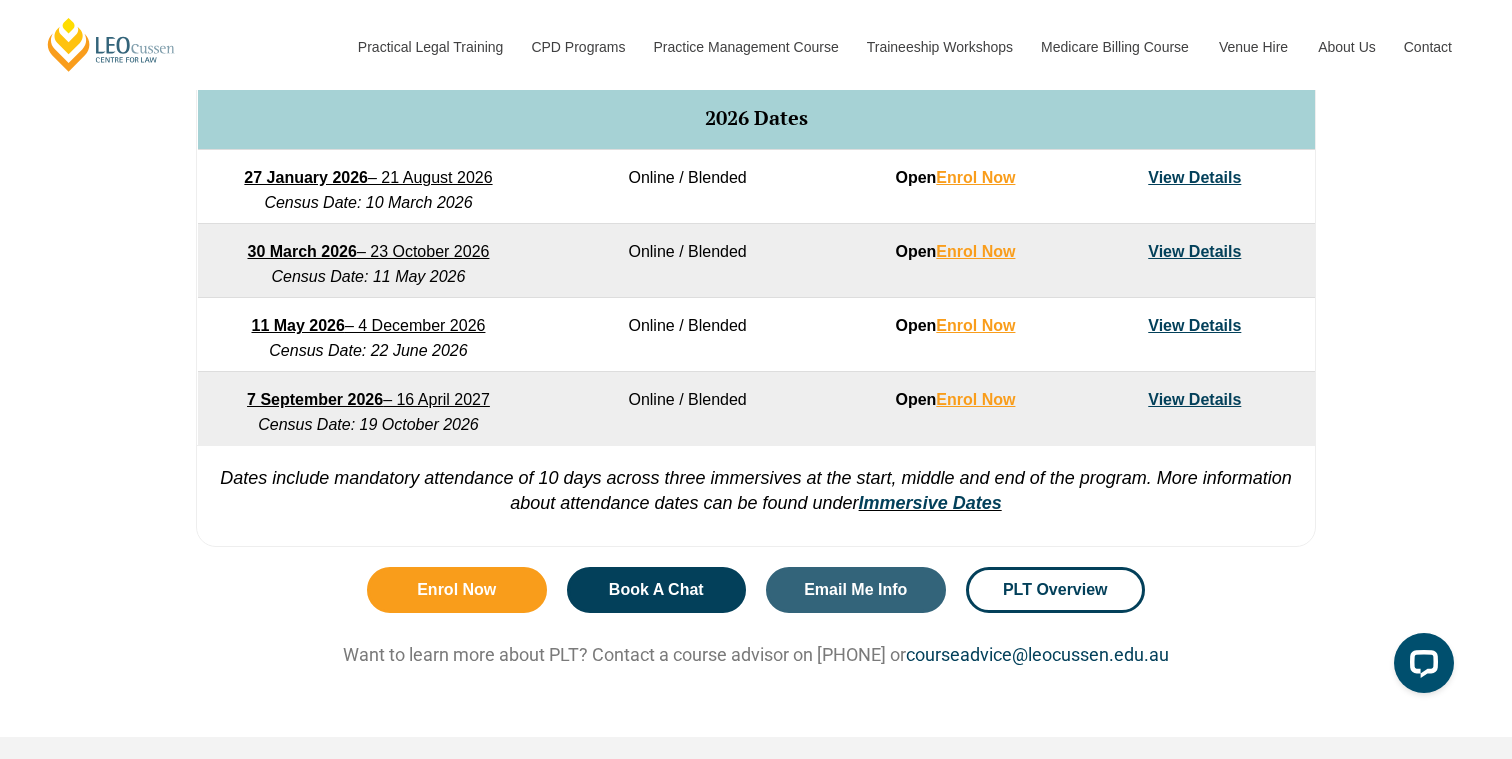 click on "Online / Blended" at bounding box center [687, 409] 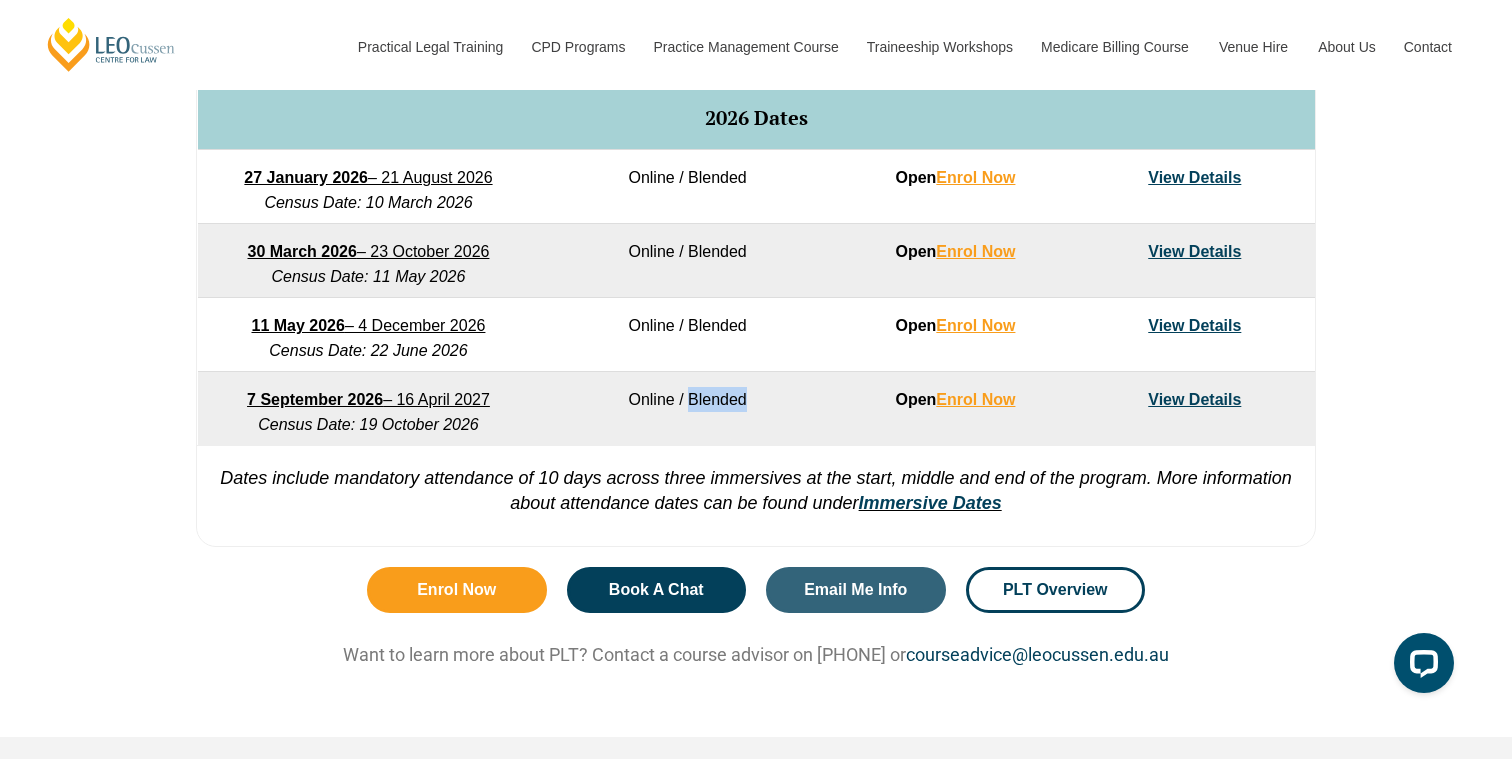 click on "Online / Blended" at bounding box center (687, 409) 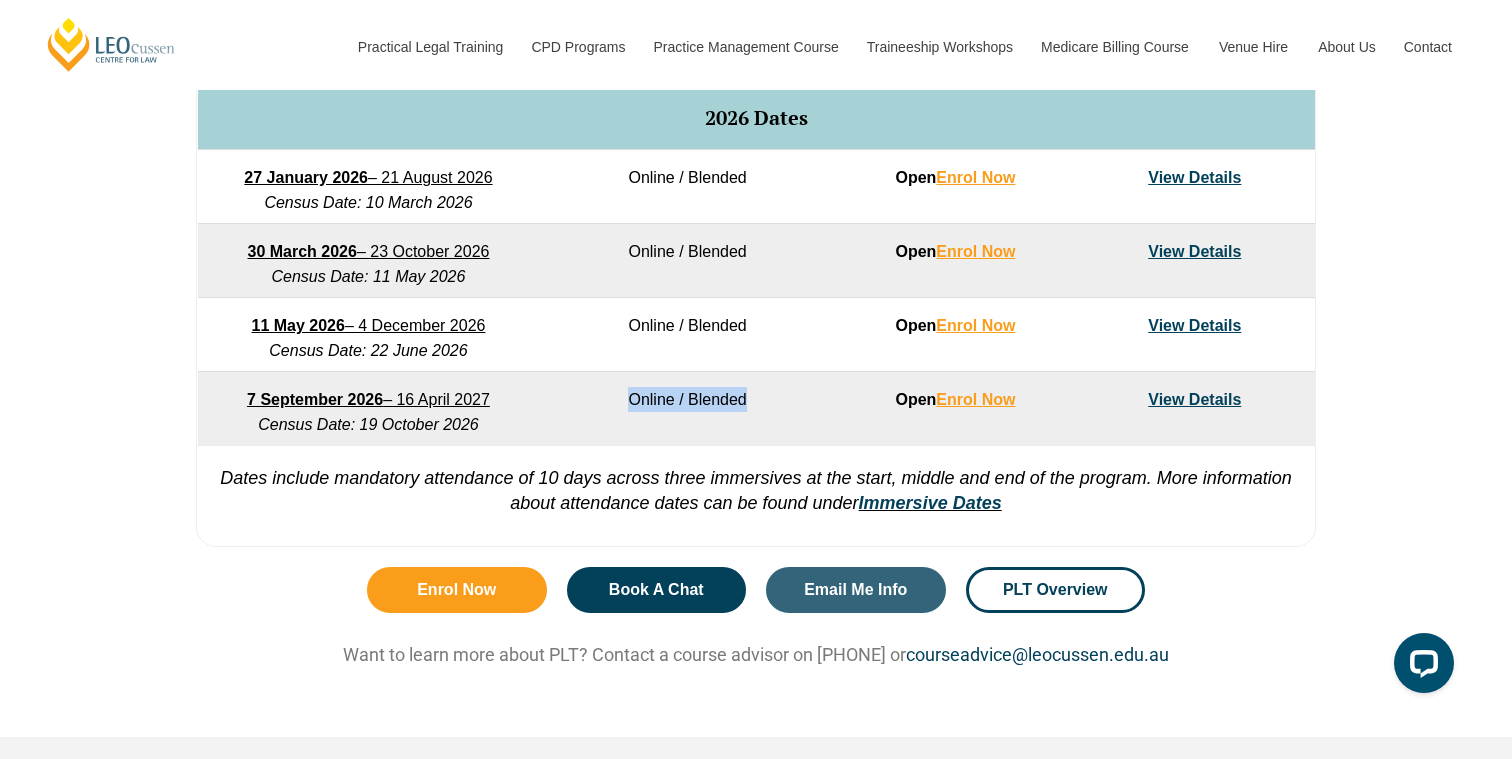 click on "Online / Blended" at bounding box center (687, 409) 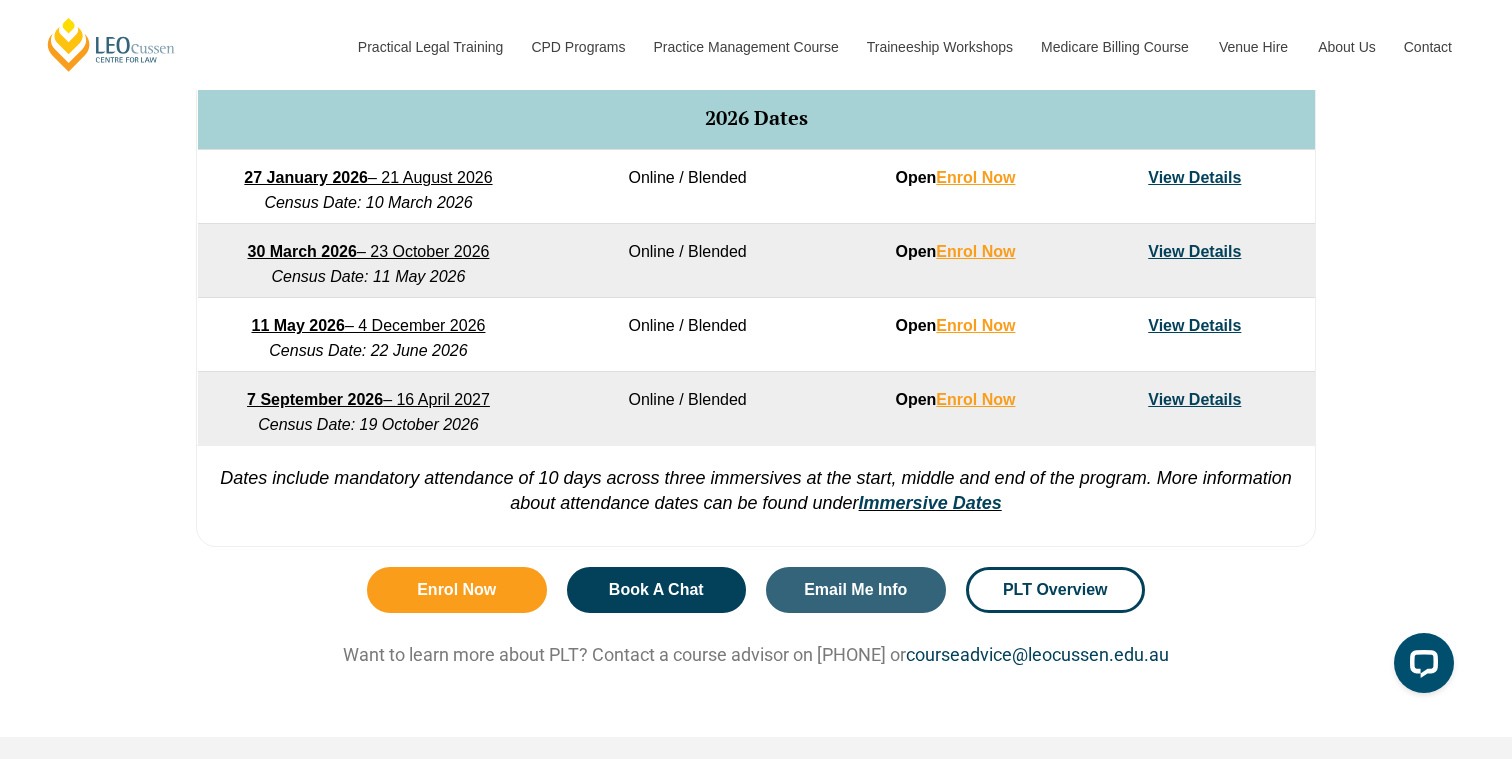 click on "Dates include mandatory attendance of 10 days across three immersives at the start, middle and end of the program. More information about attendance dates can be found under  Immersive Dates" at bounding box center (756, 490) 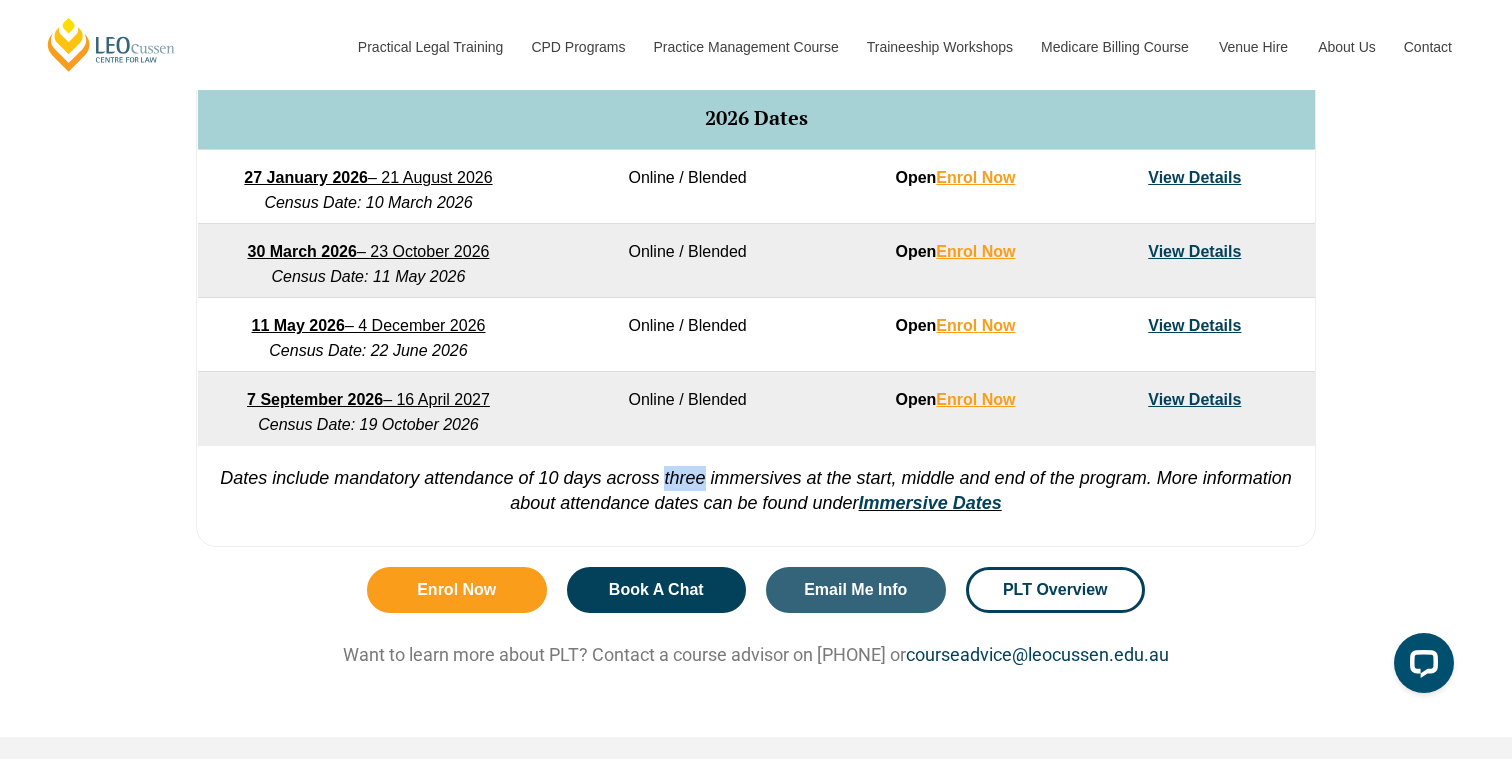 click on "Dates include mandatory attendance of 10 days across three immersives at the start, middle and end of the program. More information about attendance dates can be found under  Immersive Dates" at bounding box center (756, 490) 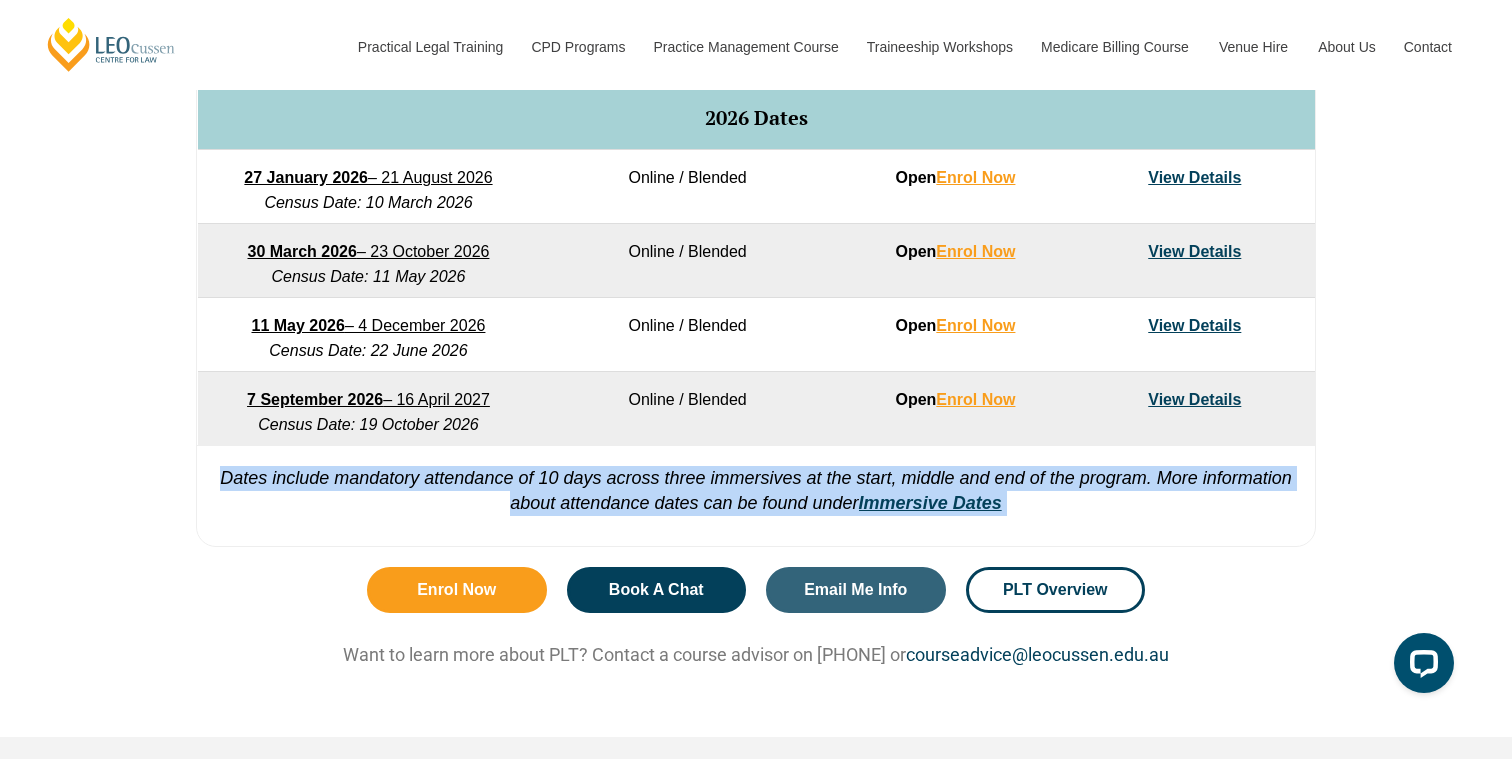 click on "Dates include mandatory attendance of 10 days across three immersives at the start, middle and end of the program. More information about attendance dates can be found under  Immersive Dates" at bounding box center [756, 490] 